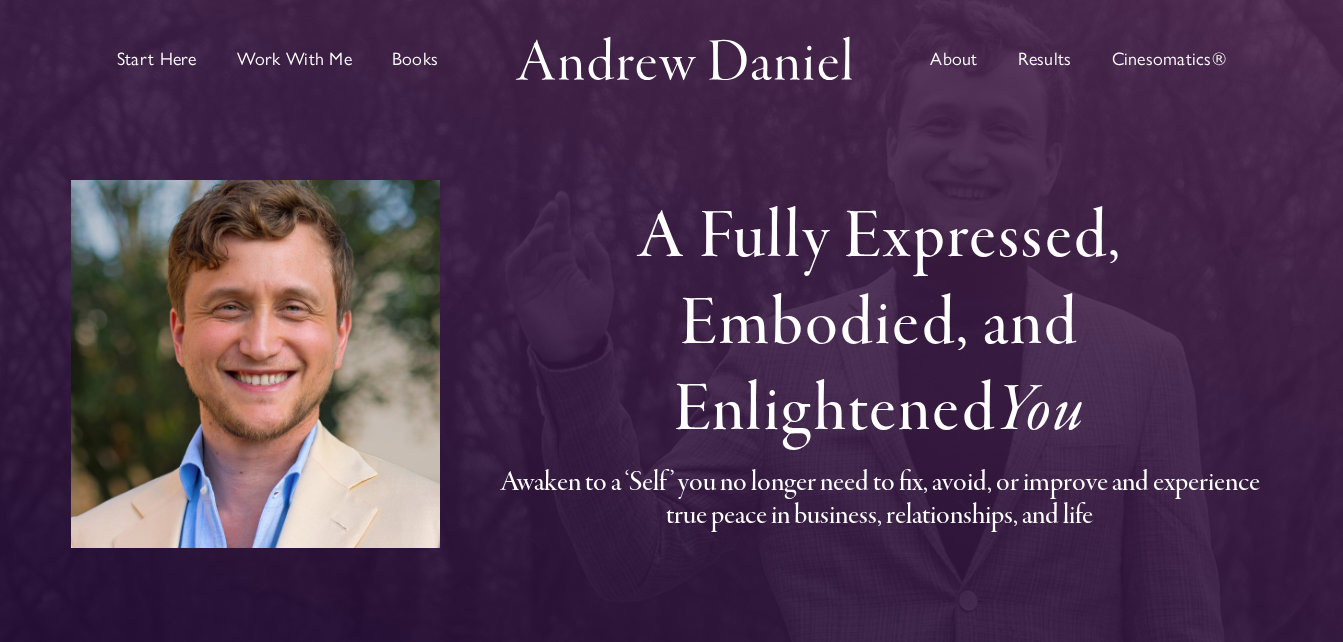 scroll, scrollTop: 0, scrollLeft: 0, axis: both 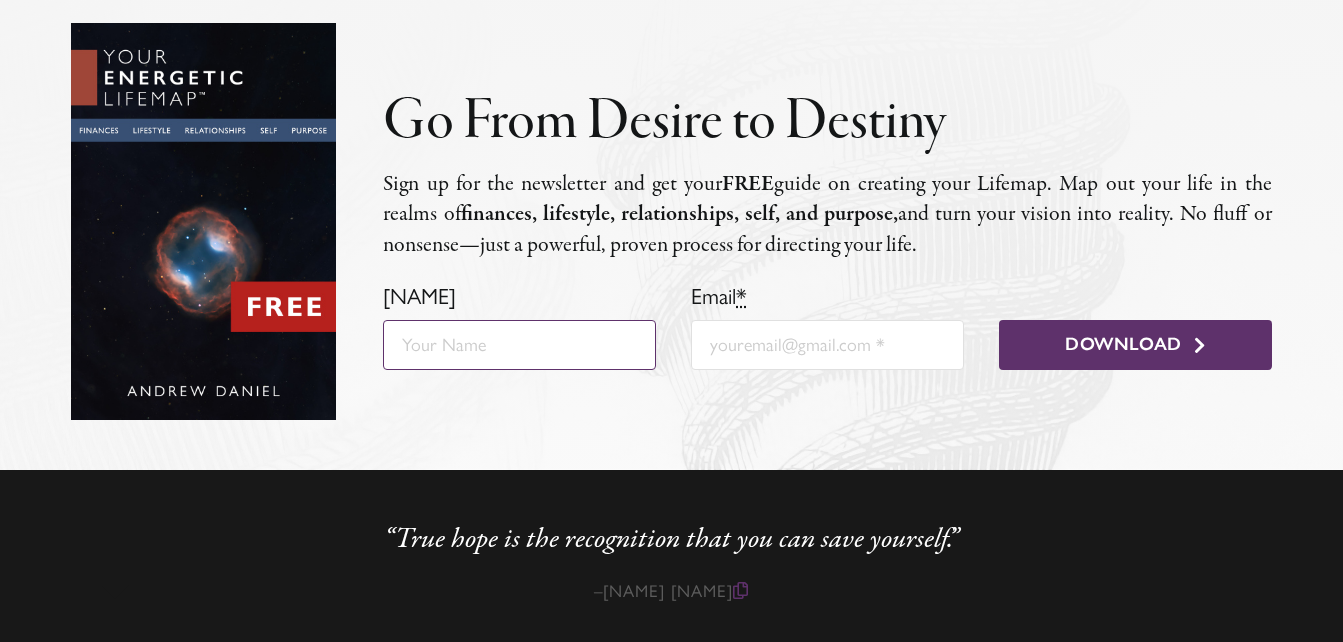click on "[NAME]" at bounding box center [519, 345] 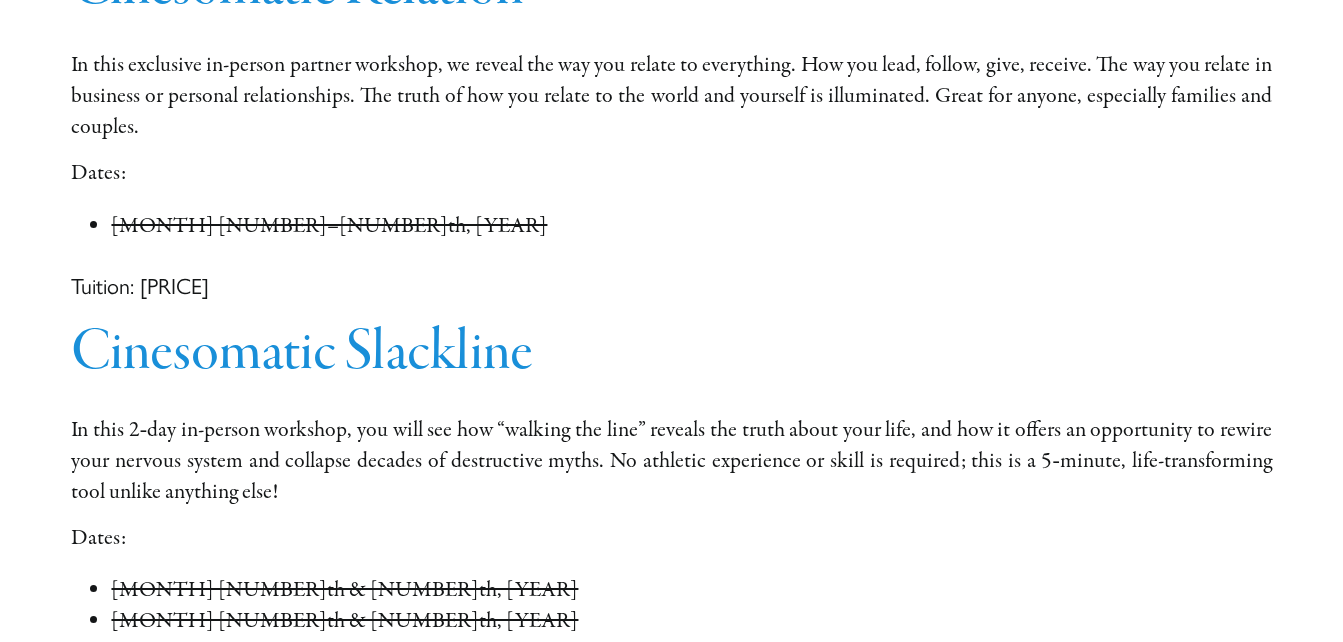 scroll, scrollTop: 2791, scrollLeft: 0, axis: vertical 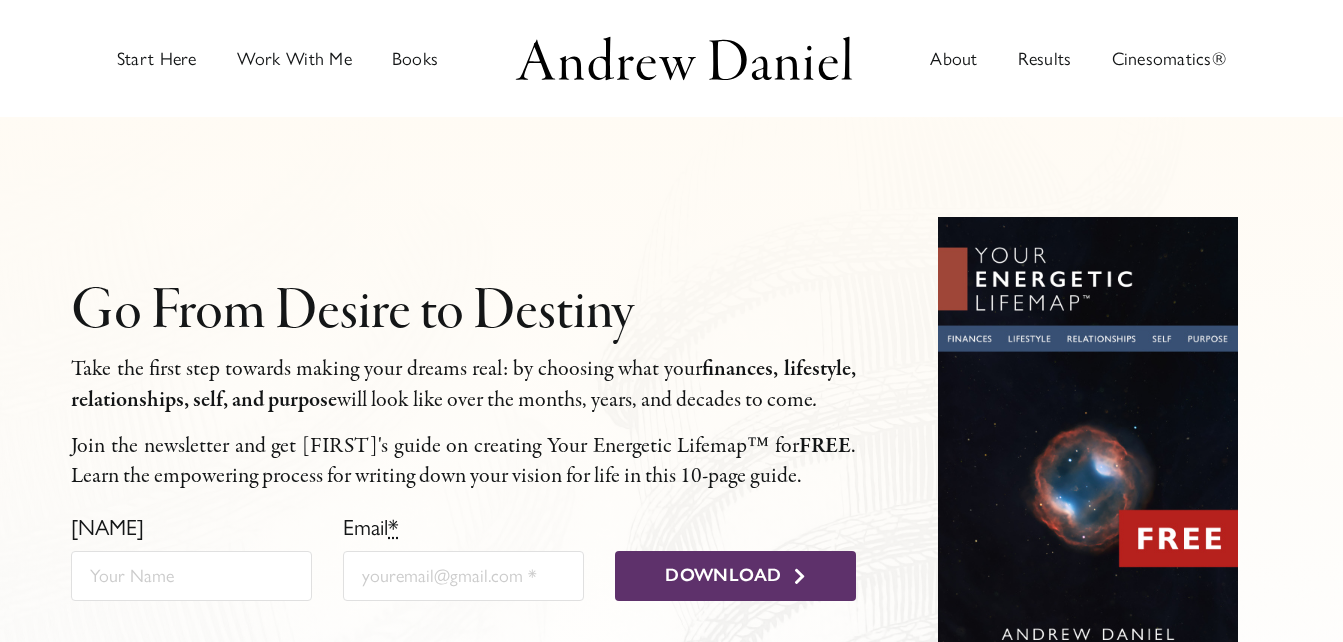 click on "Name Email * Download Thank you for request­ing your free guide. Please check your email for the down­load­ link. × There was an error. Please try again­ later. ×" at bounding box center (671, 438) 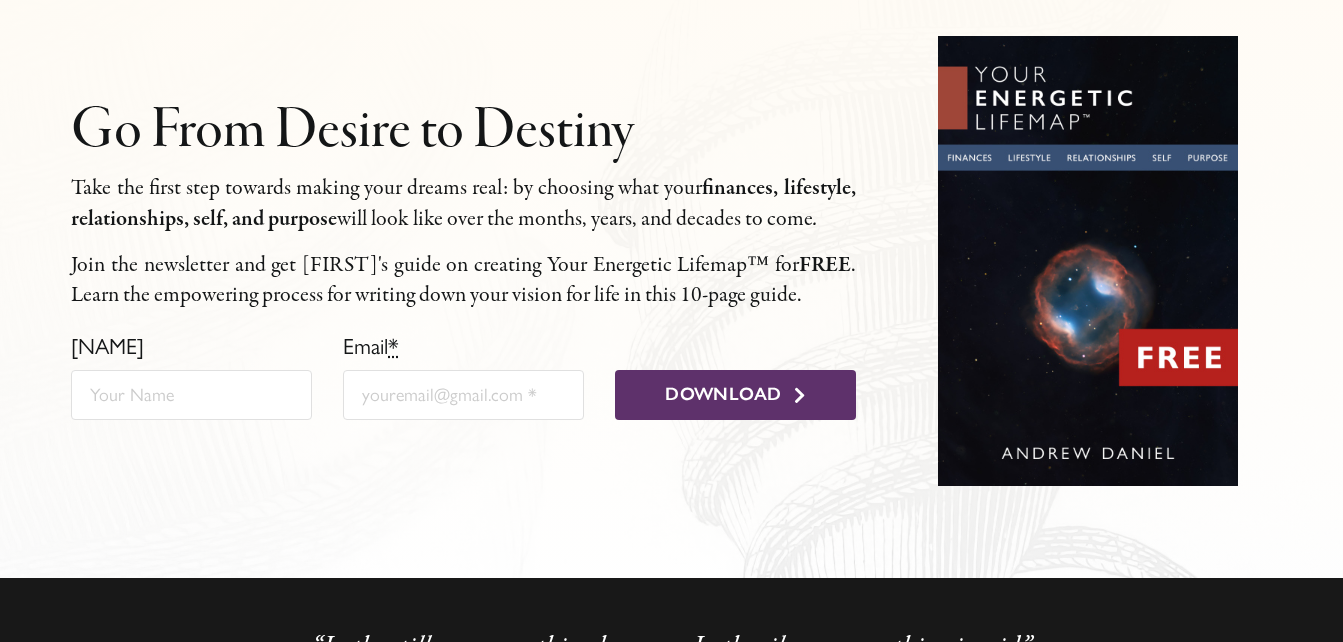 scroll, scrollTop: 0, scrollLeft: 0, axis: both 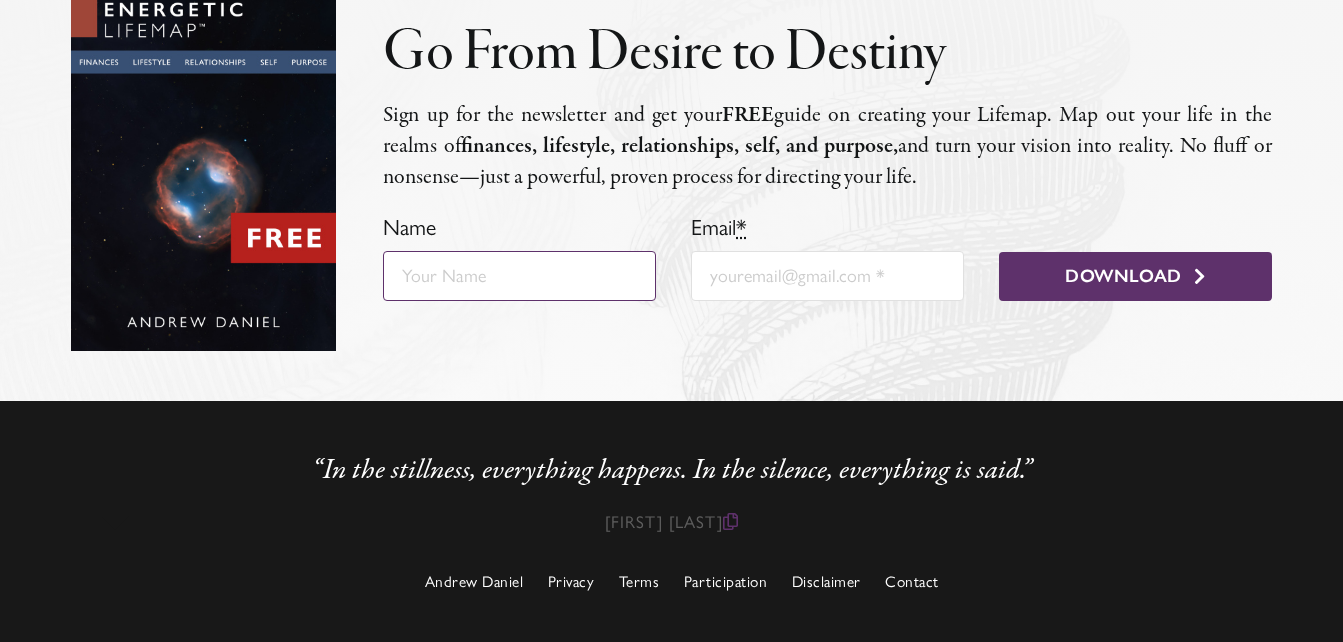 click on "[NAME]" at bounding box center [519, 276] 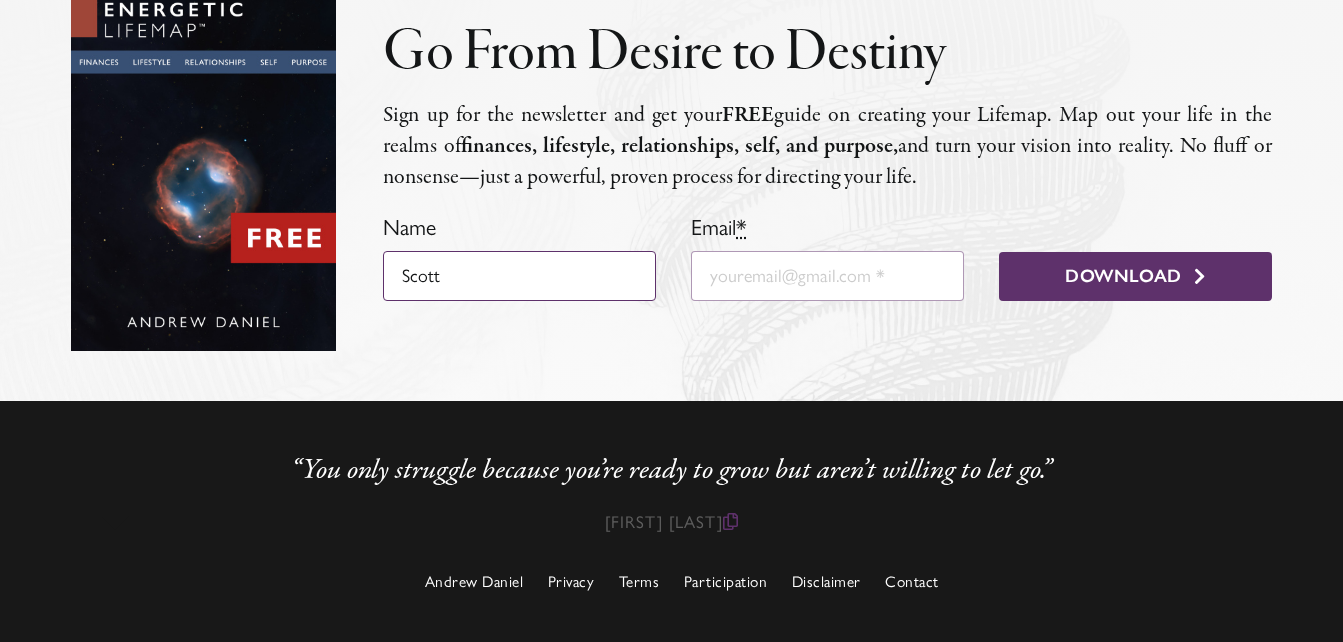 type on "Scott" 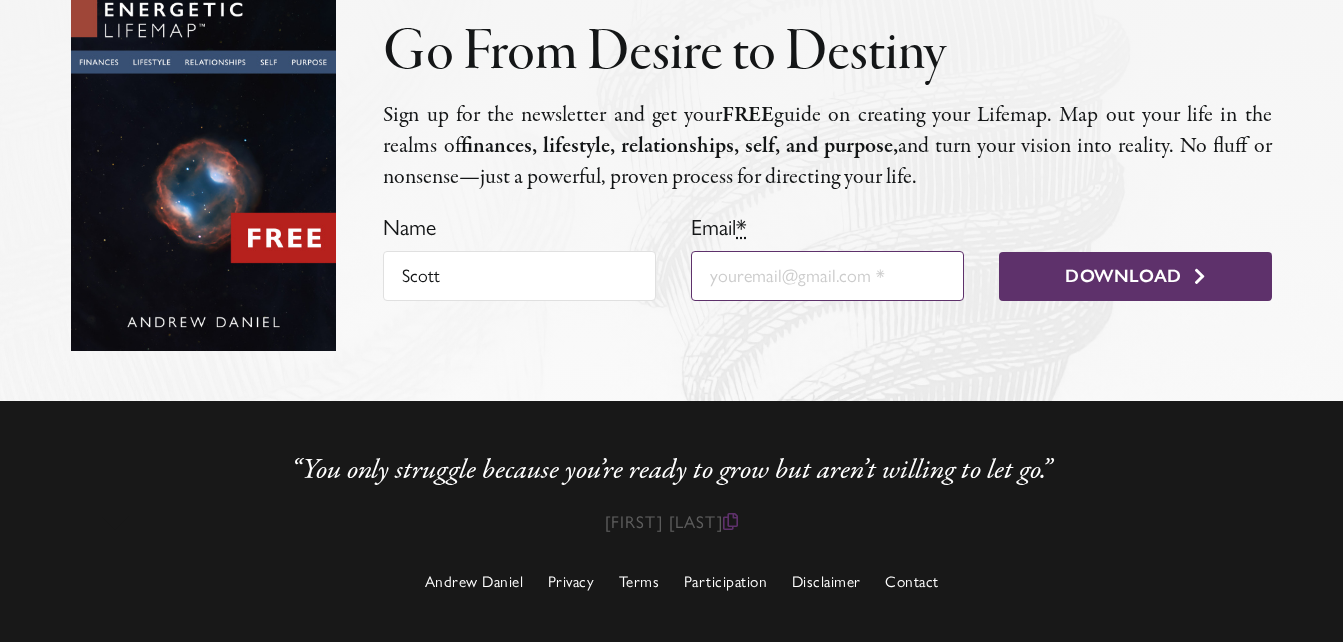 click on "Email  *" at bounding box center [827, 276] 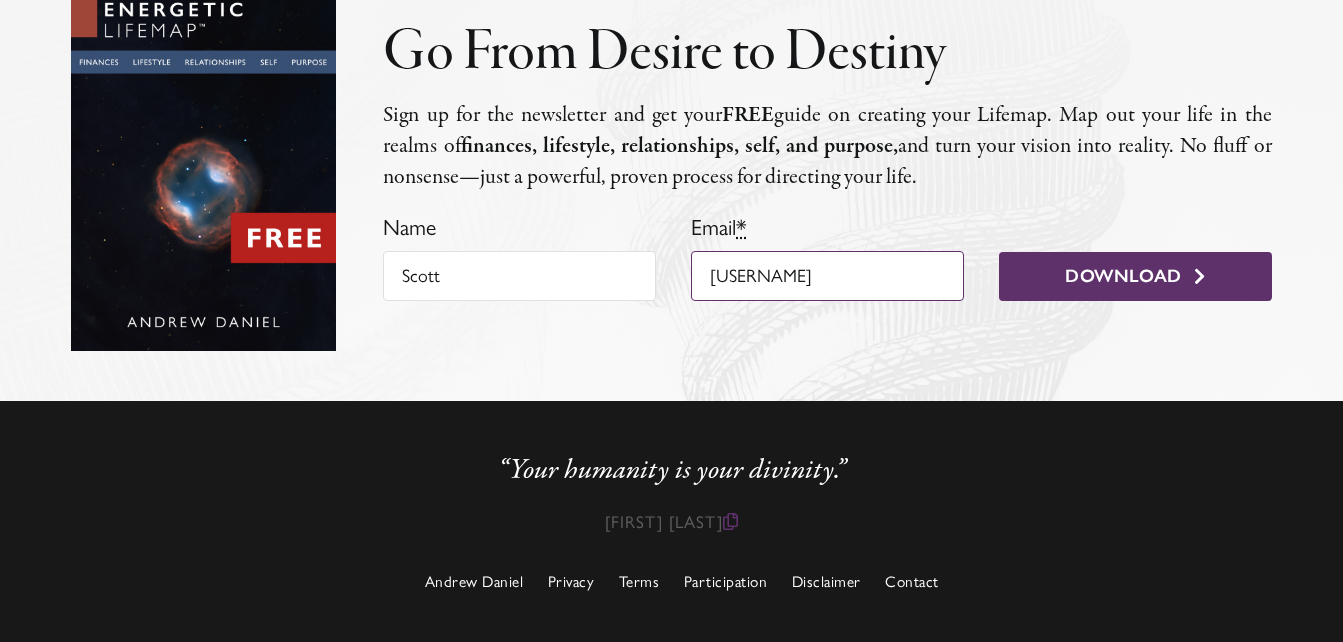 drag, startPoint x: 712, startPoint y: 281, endPoint x: 816, endPoint y: 287, distance: 104.172935 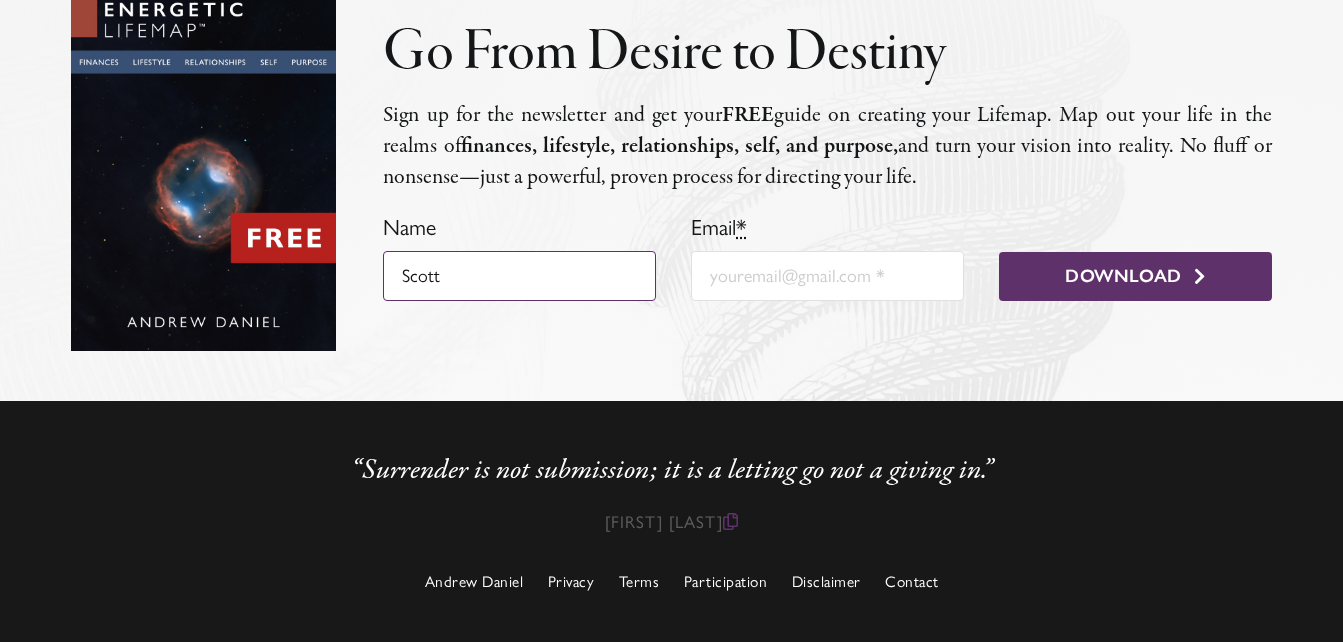 drag, startPoint x: 406, startPoint y: 275, endPoint x: 489, endPoint y: 283, distance: 83.38465 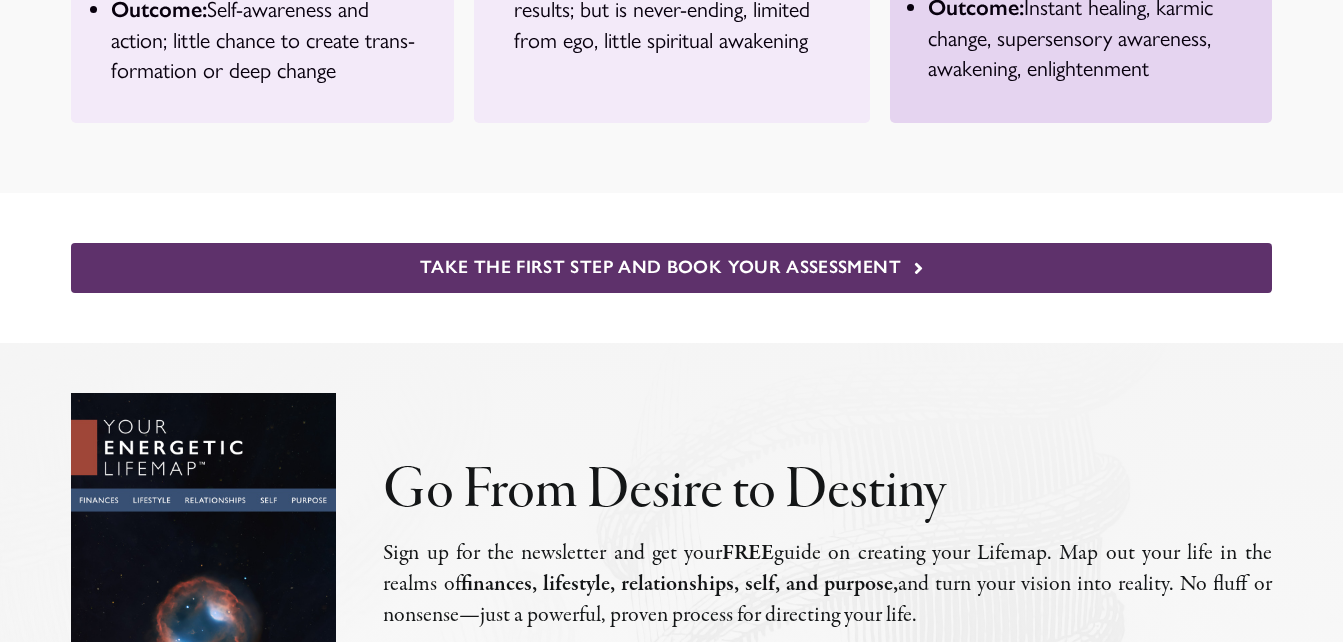 scroll, scrollTop: 10490, scrollLeft: 0, axis: vertical 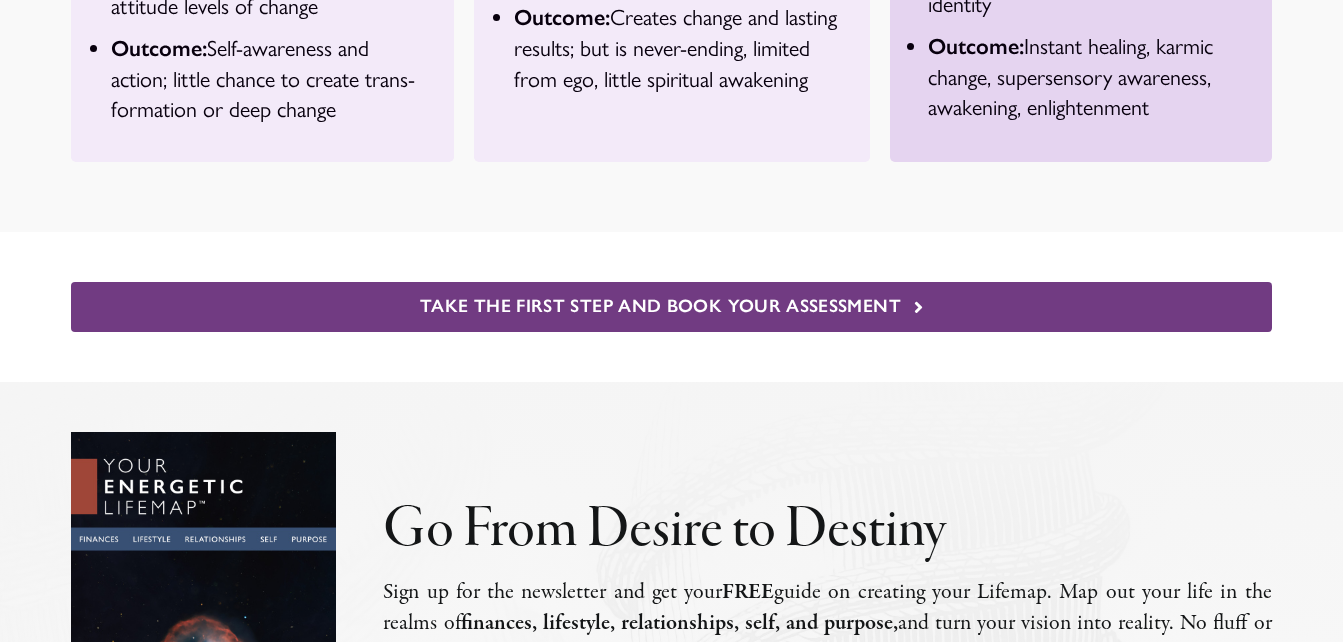 type 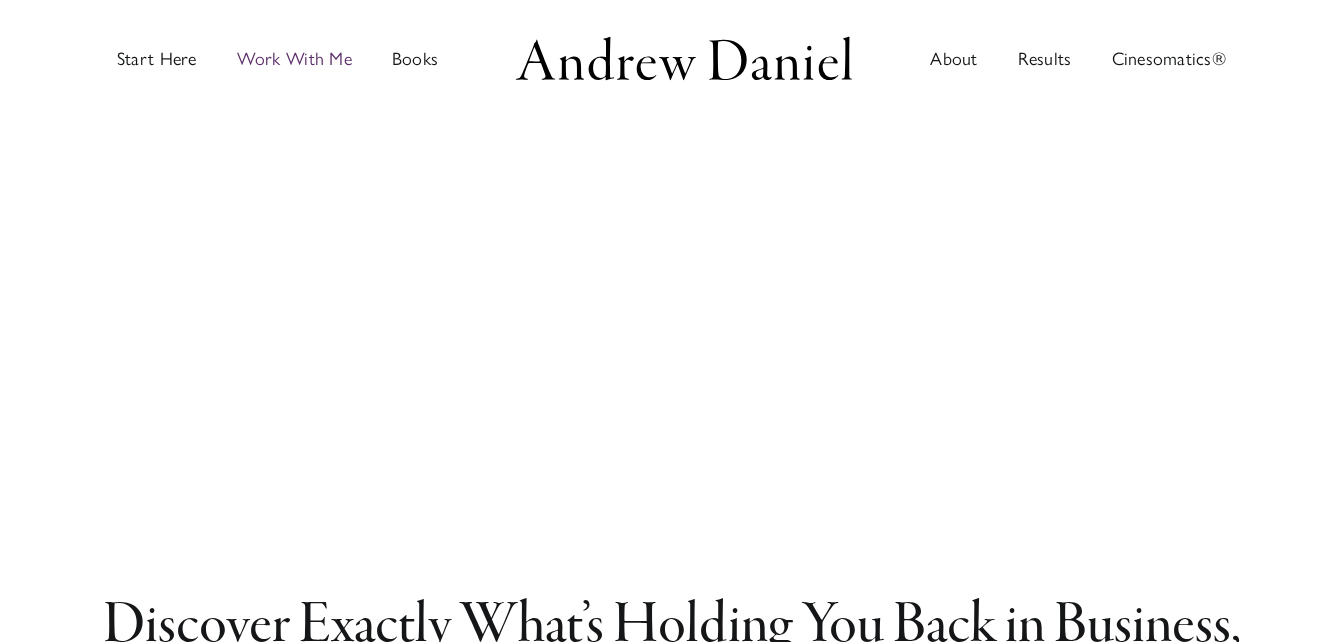 scroll, scrollTop: 0, scrollLeft: 0, axis: both 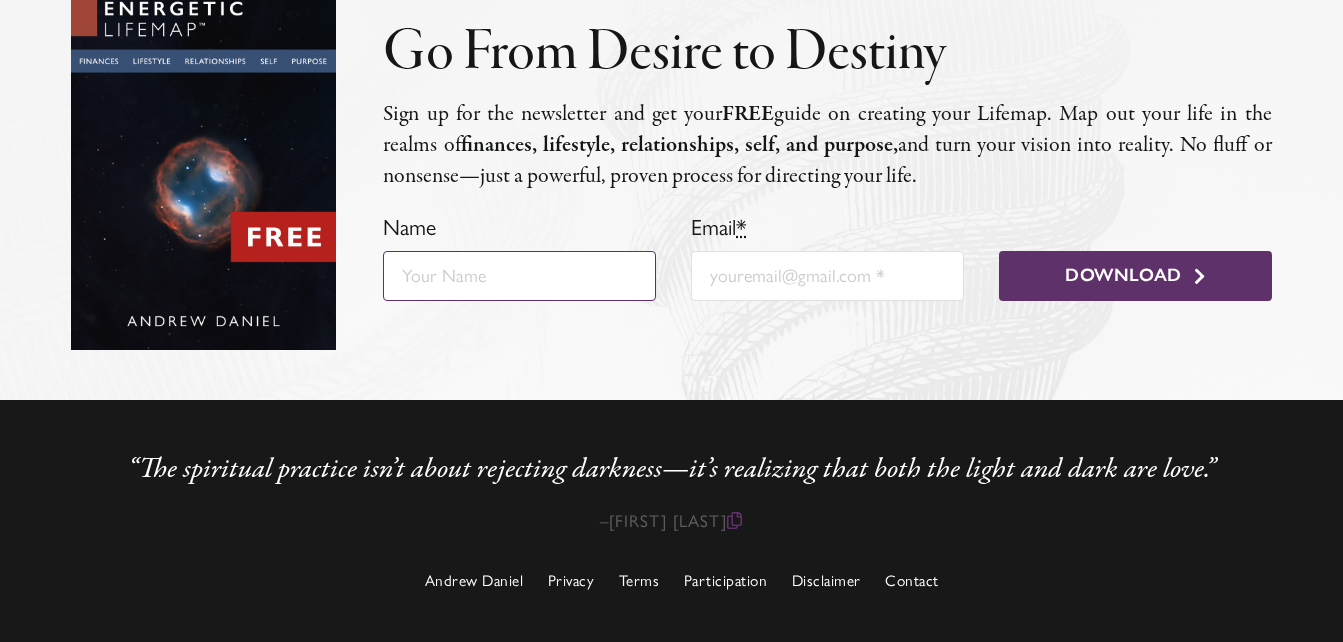 click on "Name" at bounding box center [519, 276] 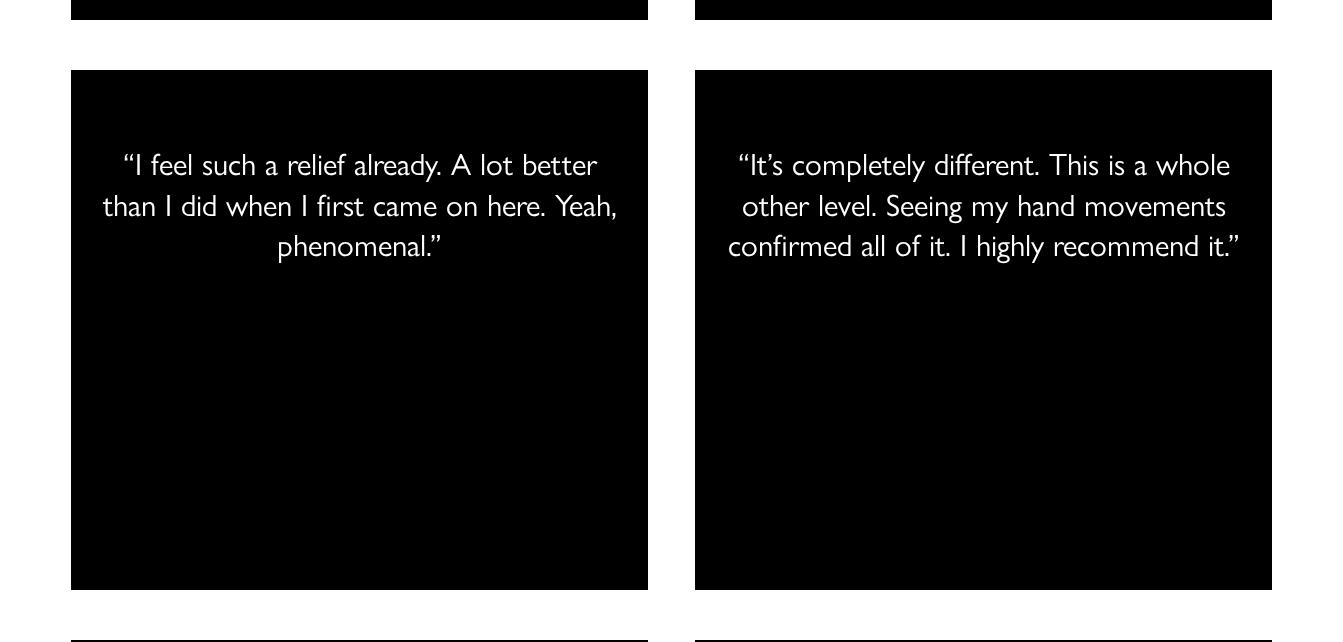 scroll, scrollTop: 896, scrollLeft: 0, axis: vertical 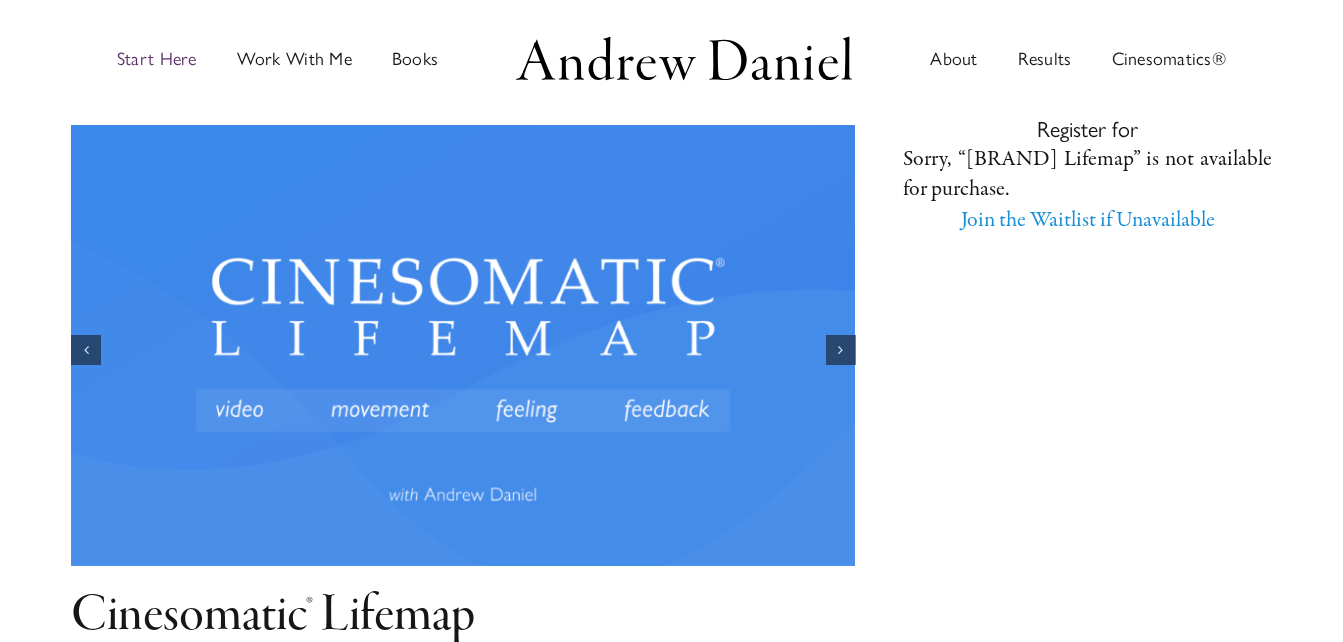 click on "Start Here" at bounding box center [157, 59] 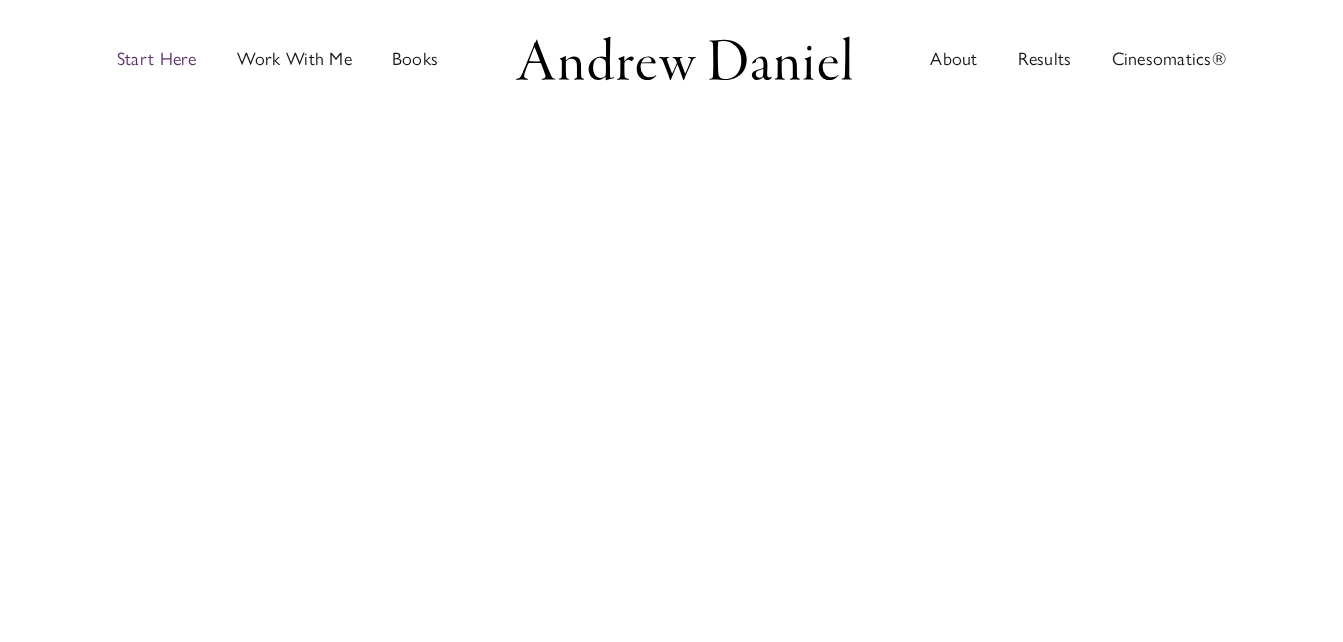 scroll, scrollTop: 0, scrollLeft: 0, axis: both 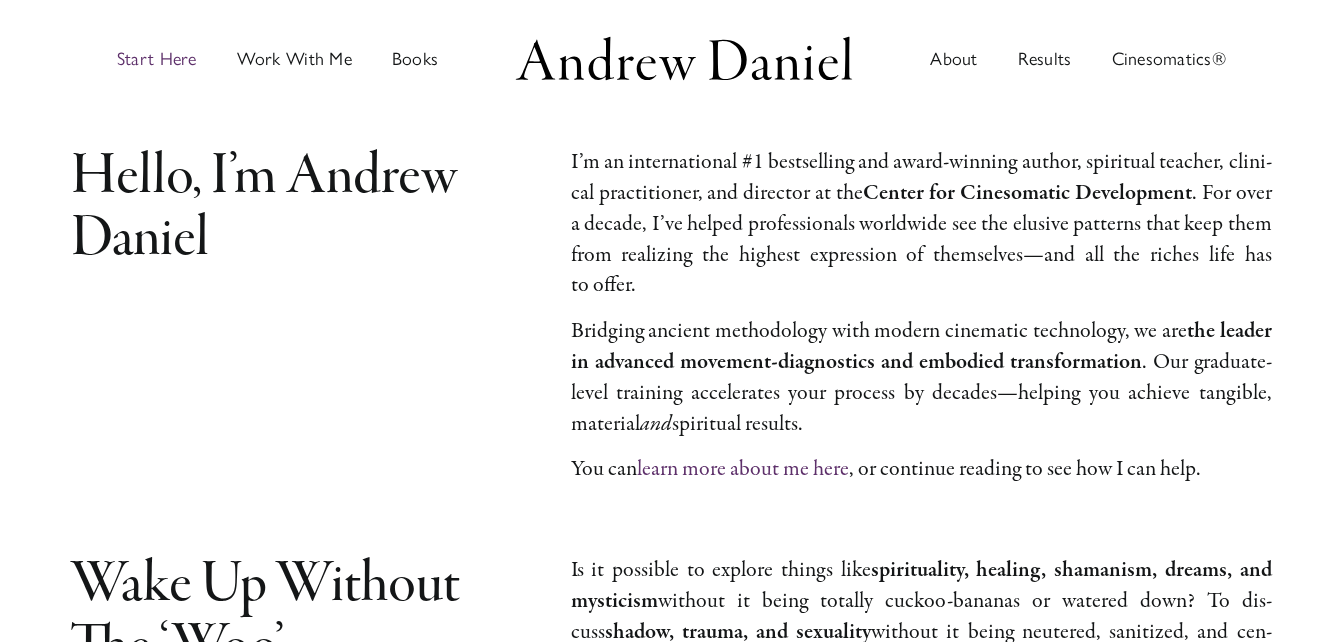 click on "learn more about me here" at bounding box center [743, 469] 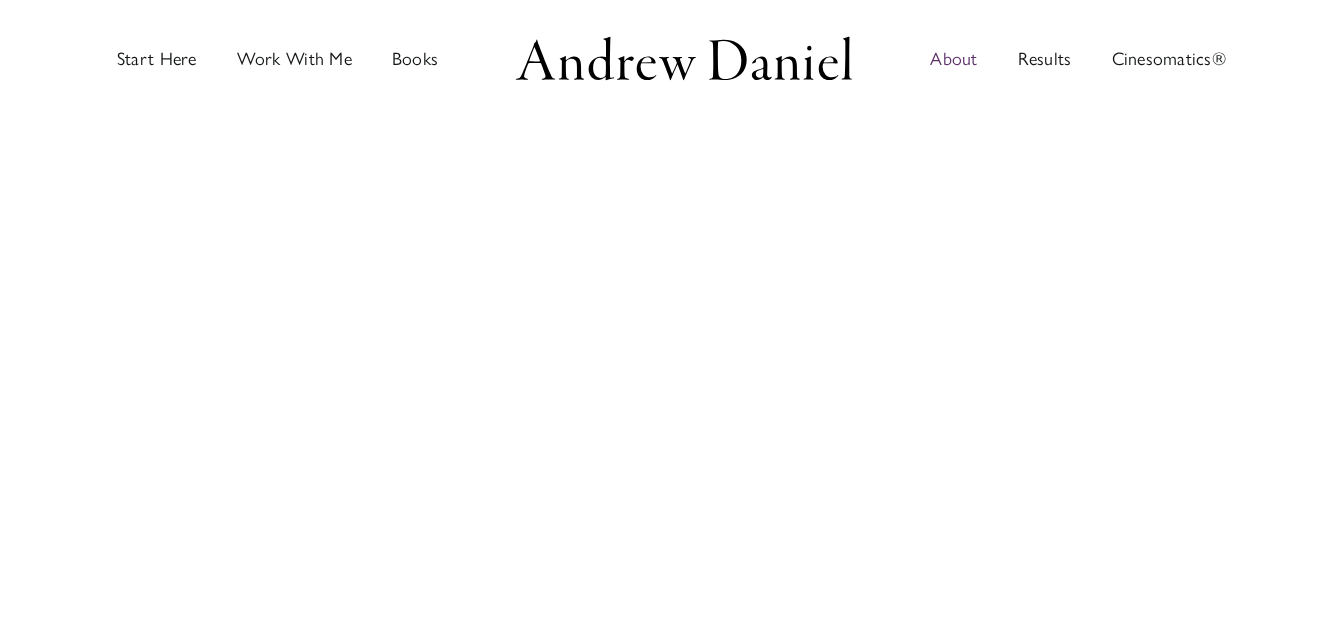 scroll, scrollTop: 0, scrollLeft: 0, axis: both 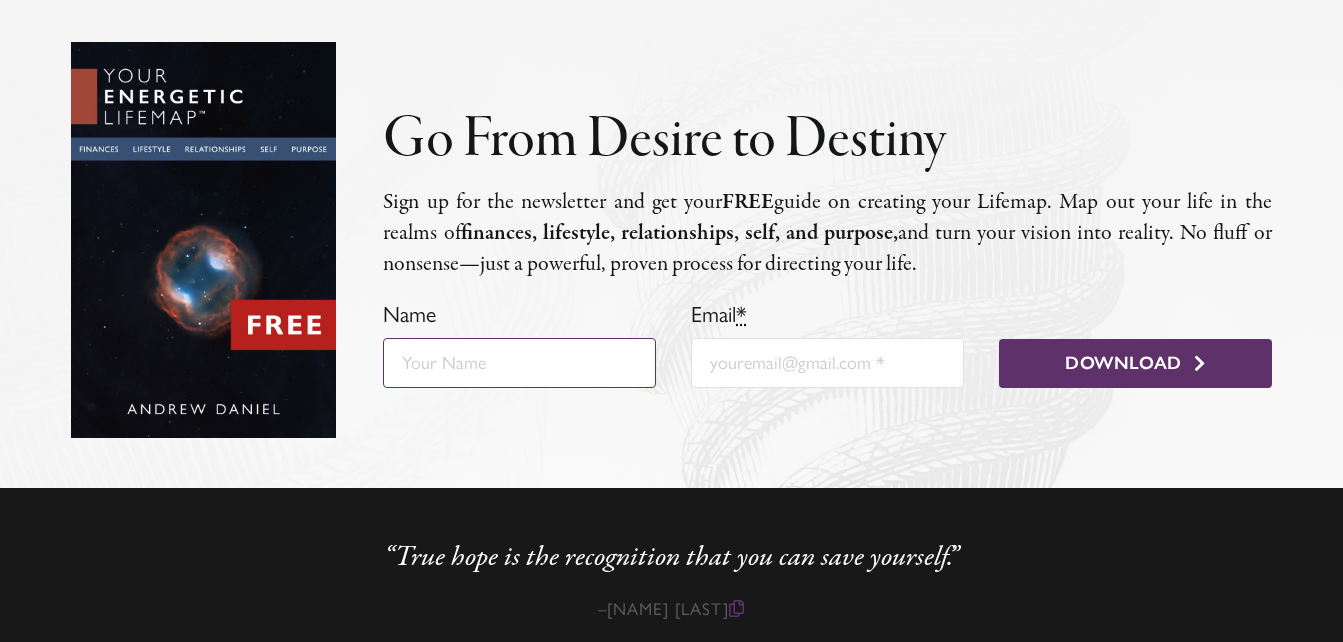 click on "Name" at bounding box center (519, 363) 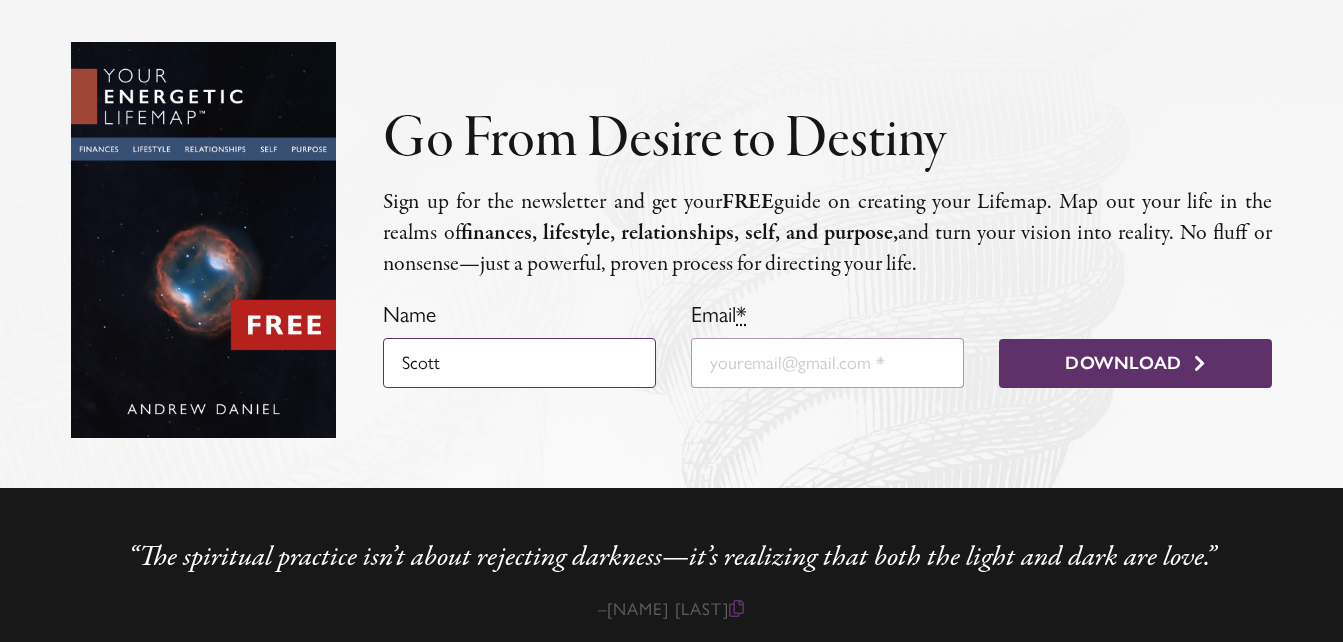 type on "Scott" 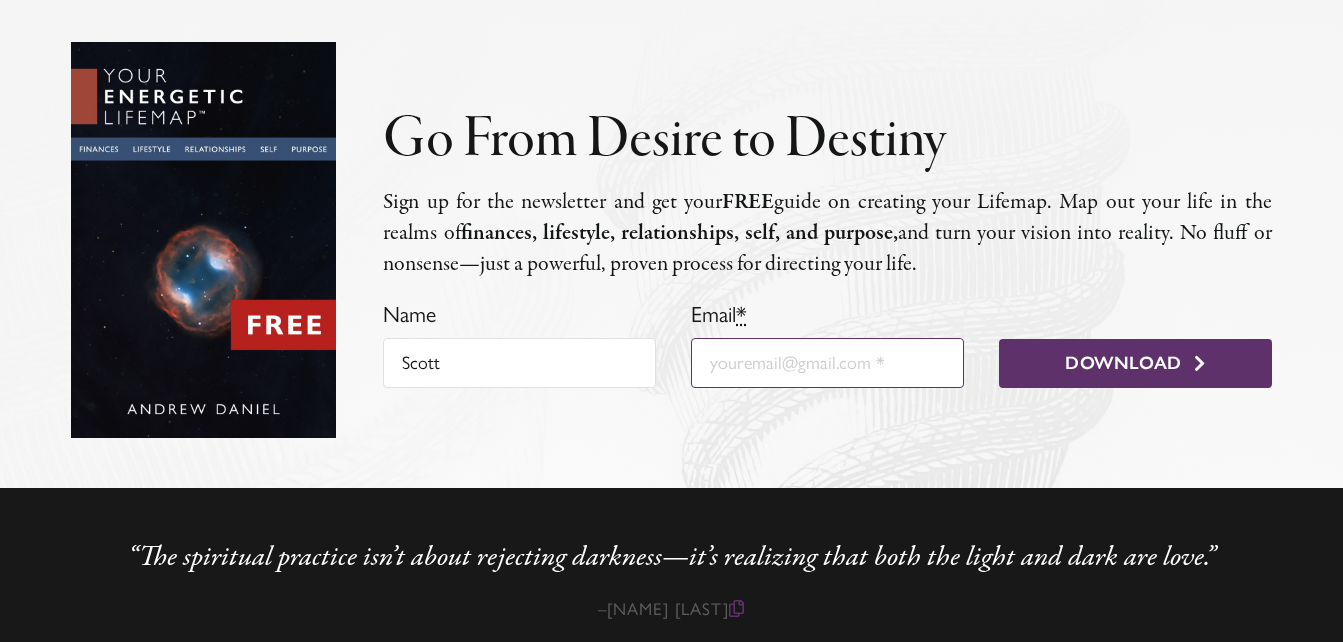 click on "Email  *" at bounding box center (827, 363) 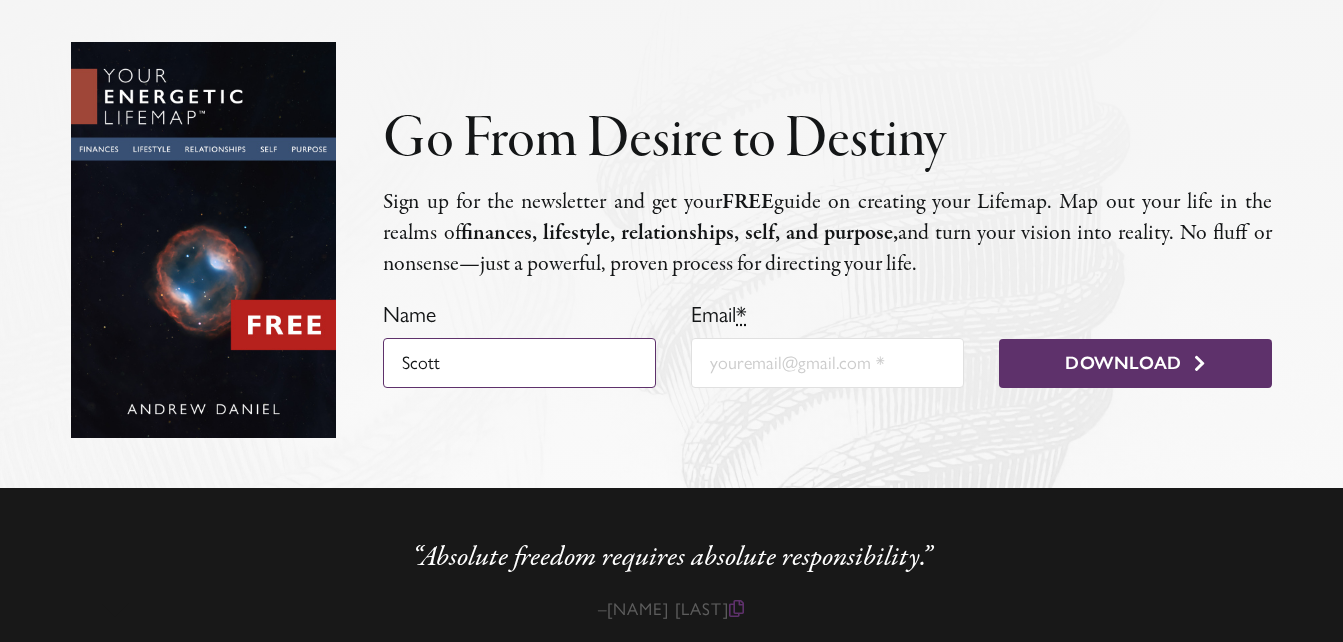 drag, startPoint x: 402, startPoint y: 336, endPoint x: 476, endPoint y: 331, distance: 74.168724 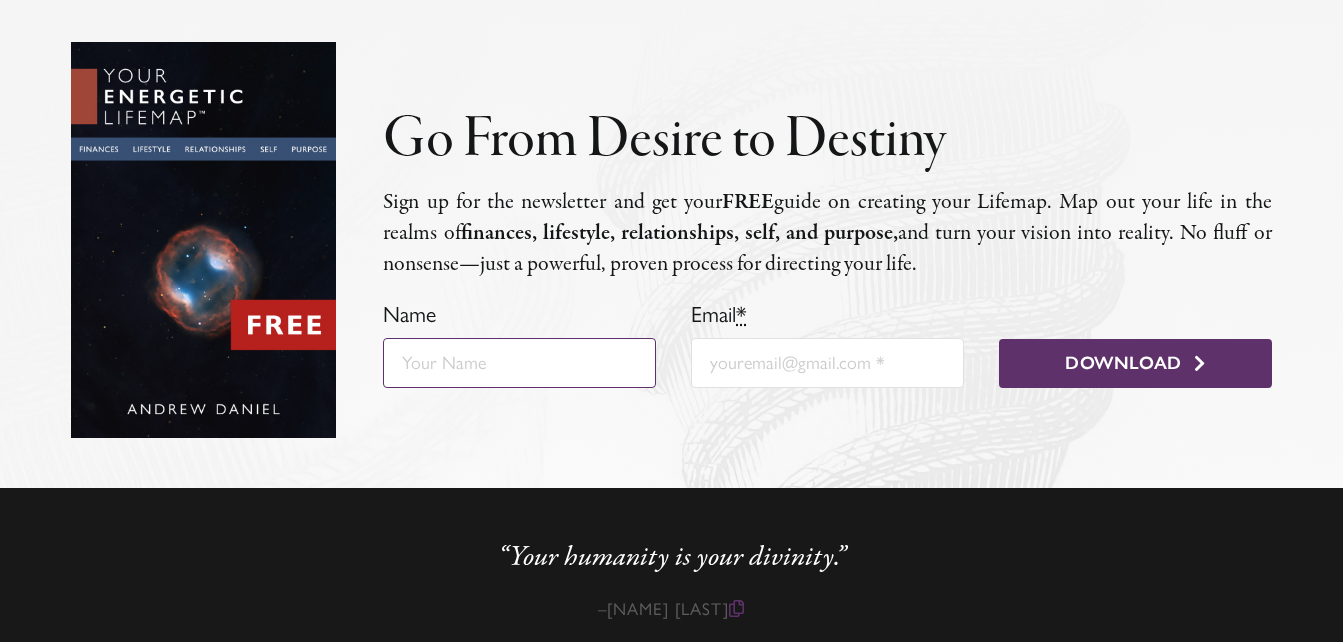 scroll, scrollTop: 154, scrollLeft: 0, axis: vertical 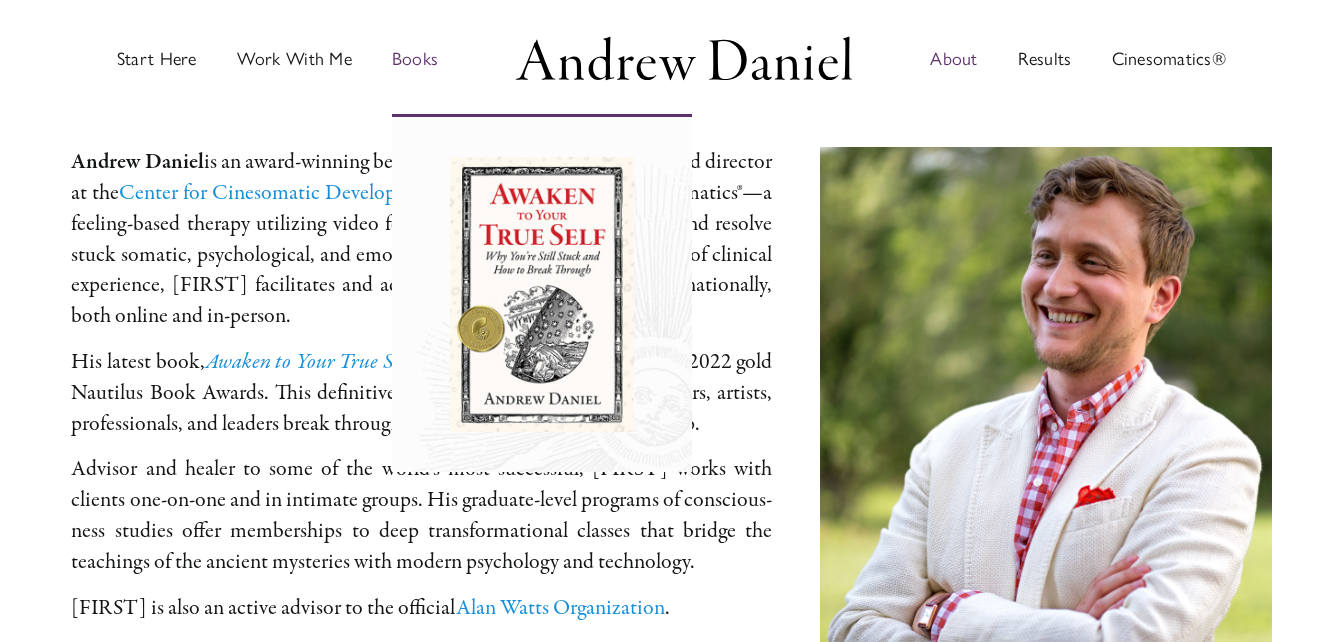 type 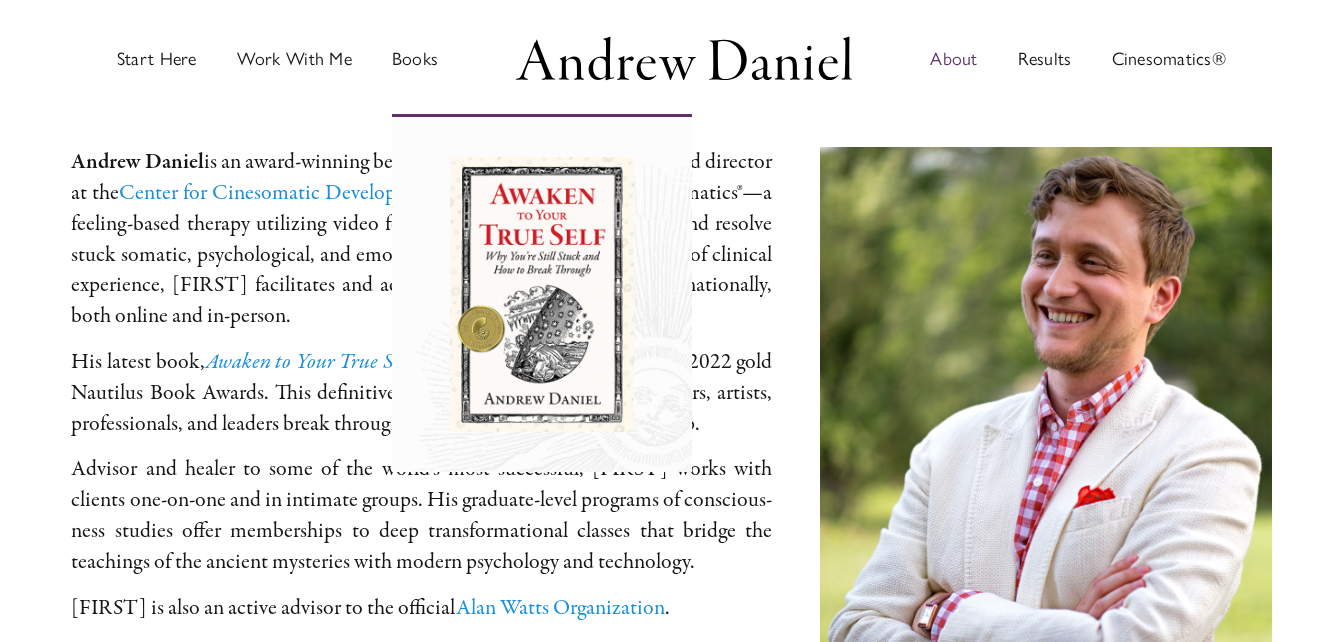 click at bounding box center [541, 294] 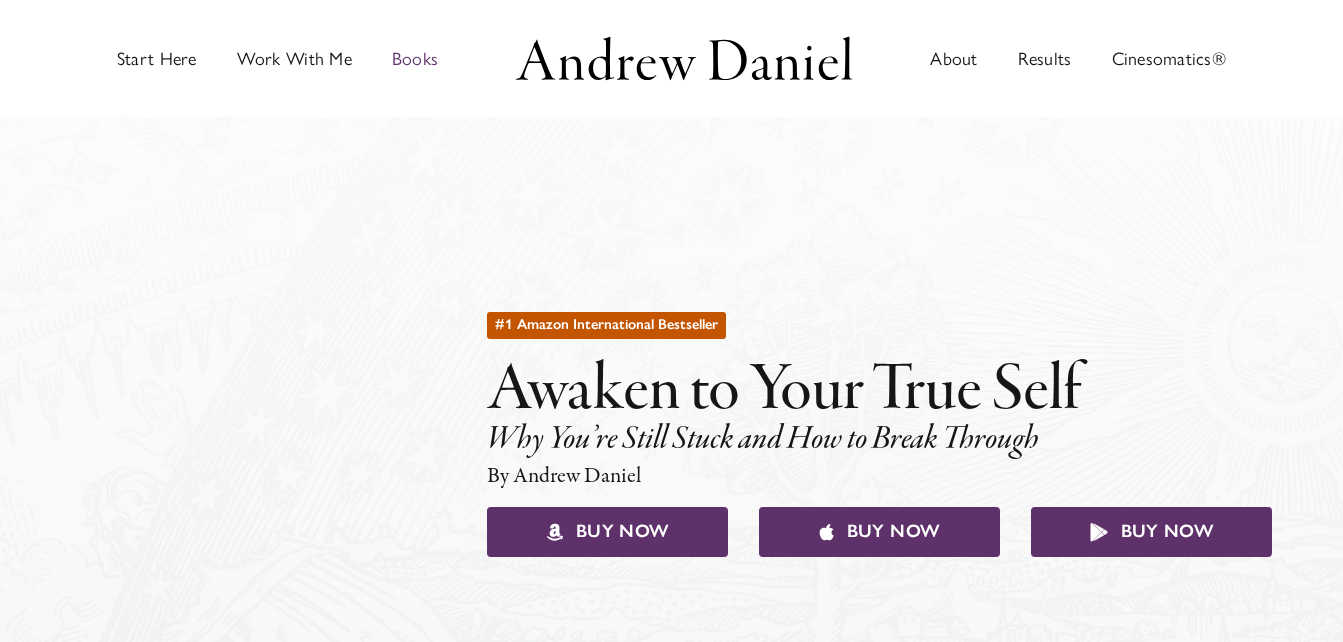 scroll, scrollTop: 0, scrollLeft: 0, axis: both 